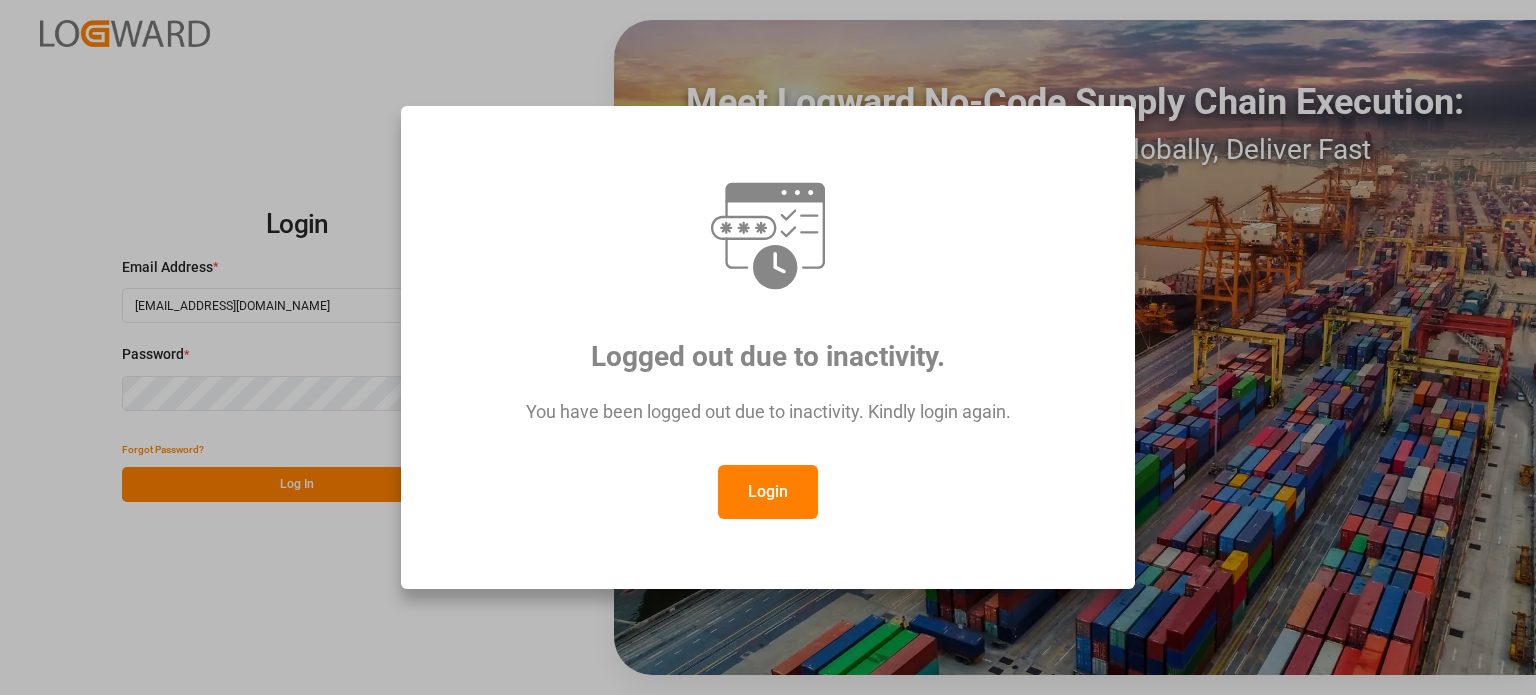 scroll, scrollTop: 0, scrollLeft: 0, axis: both 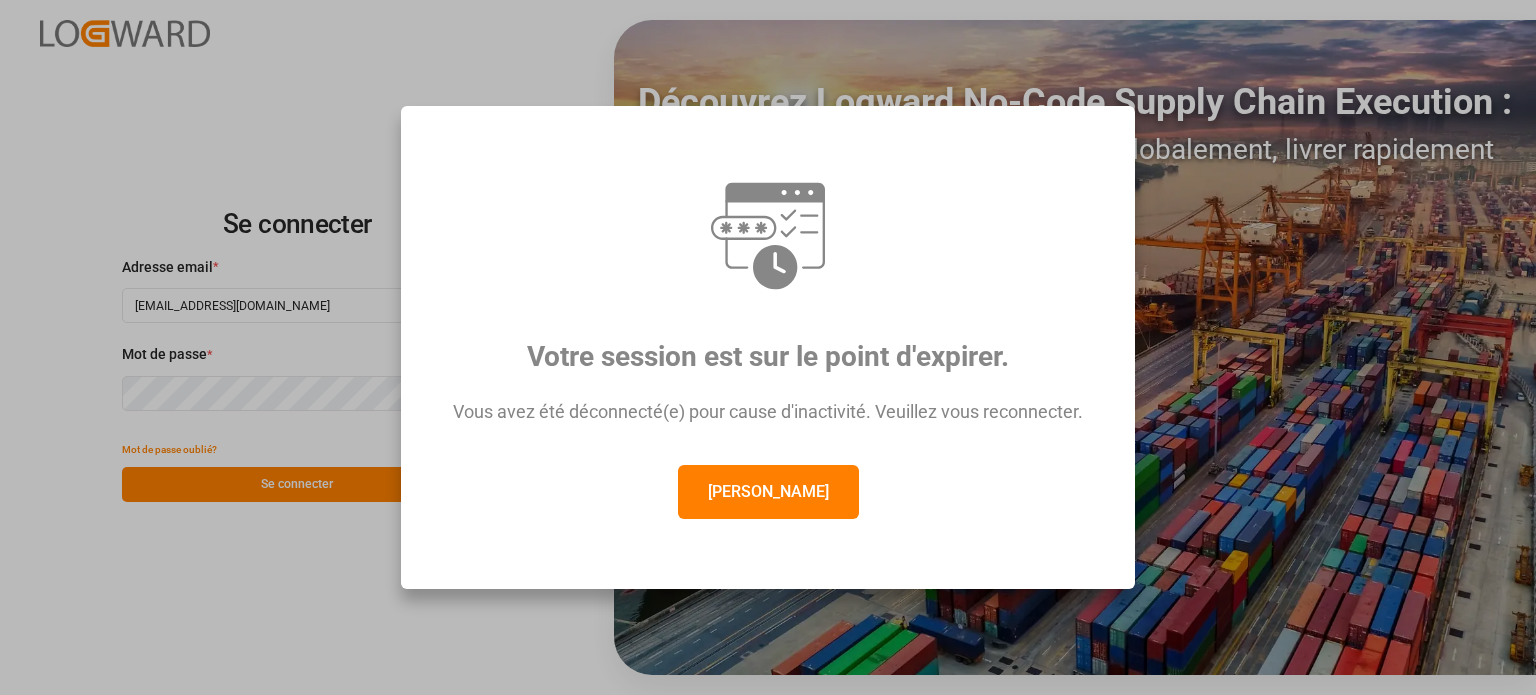 click on "[PERSON_NAME]" at bounding box center [768, 492] 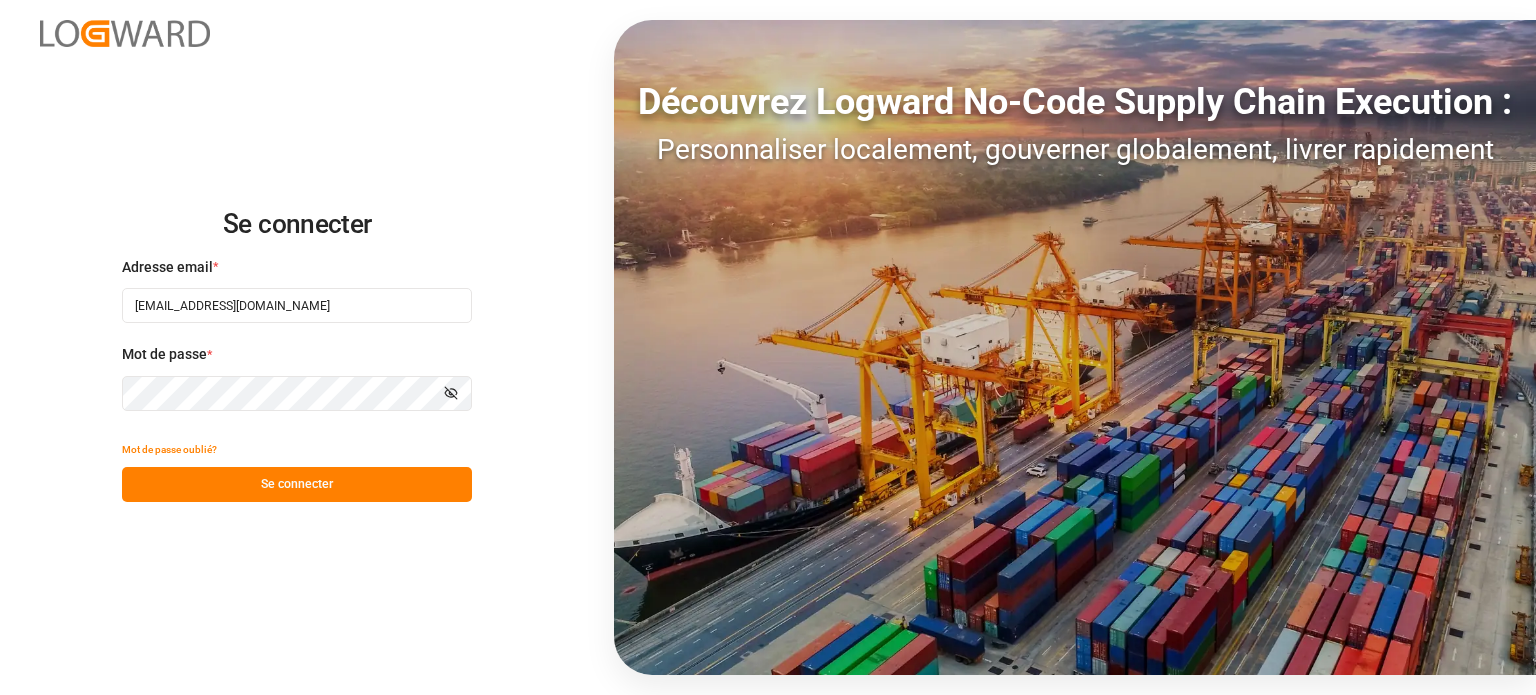 click on "Se connecter" at bounding box center (297, 484) 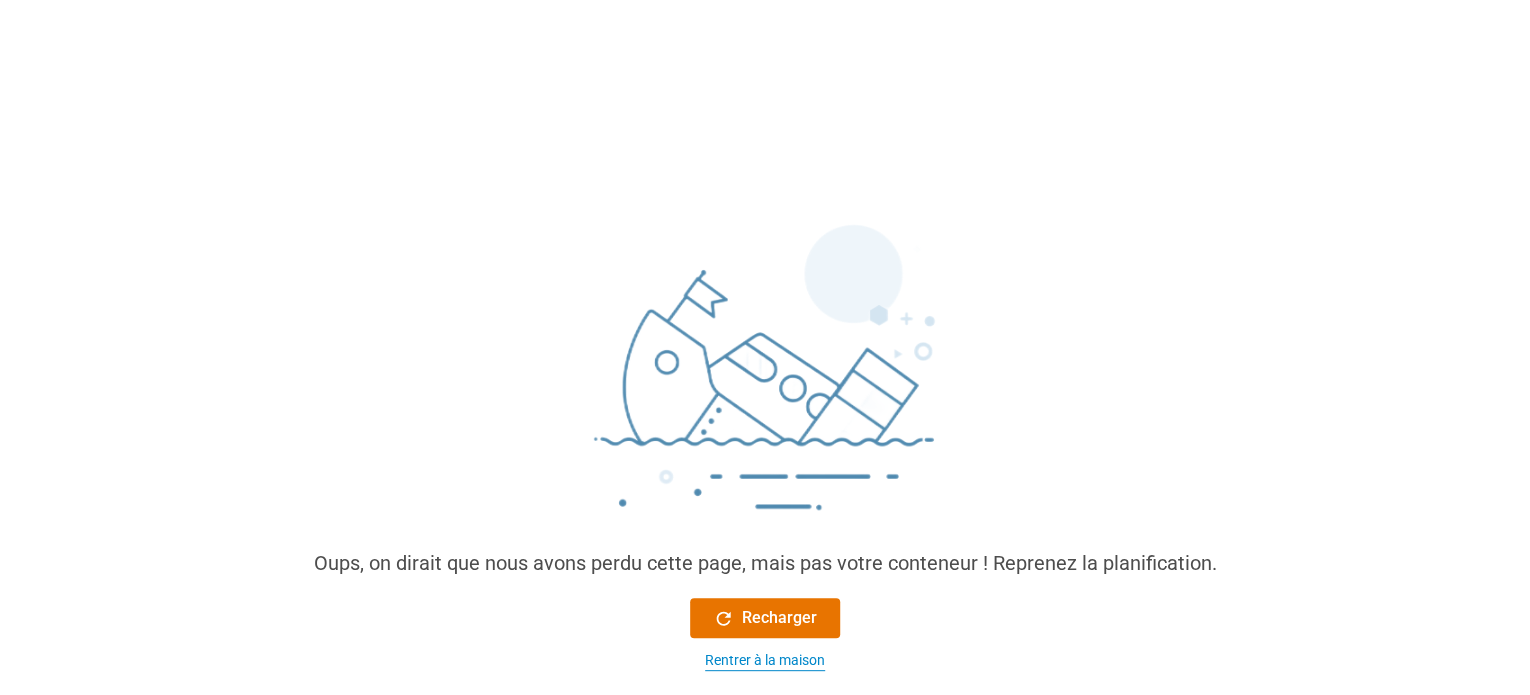 click on "Rentrer à la maison" at bounding box center (765, 660) 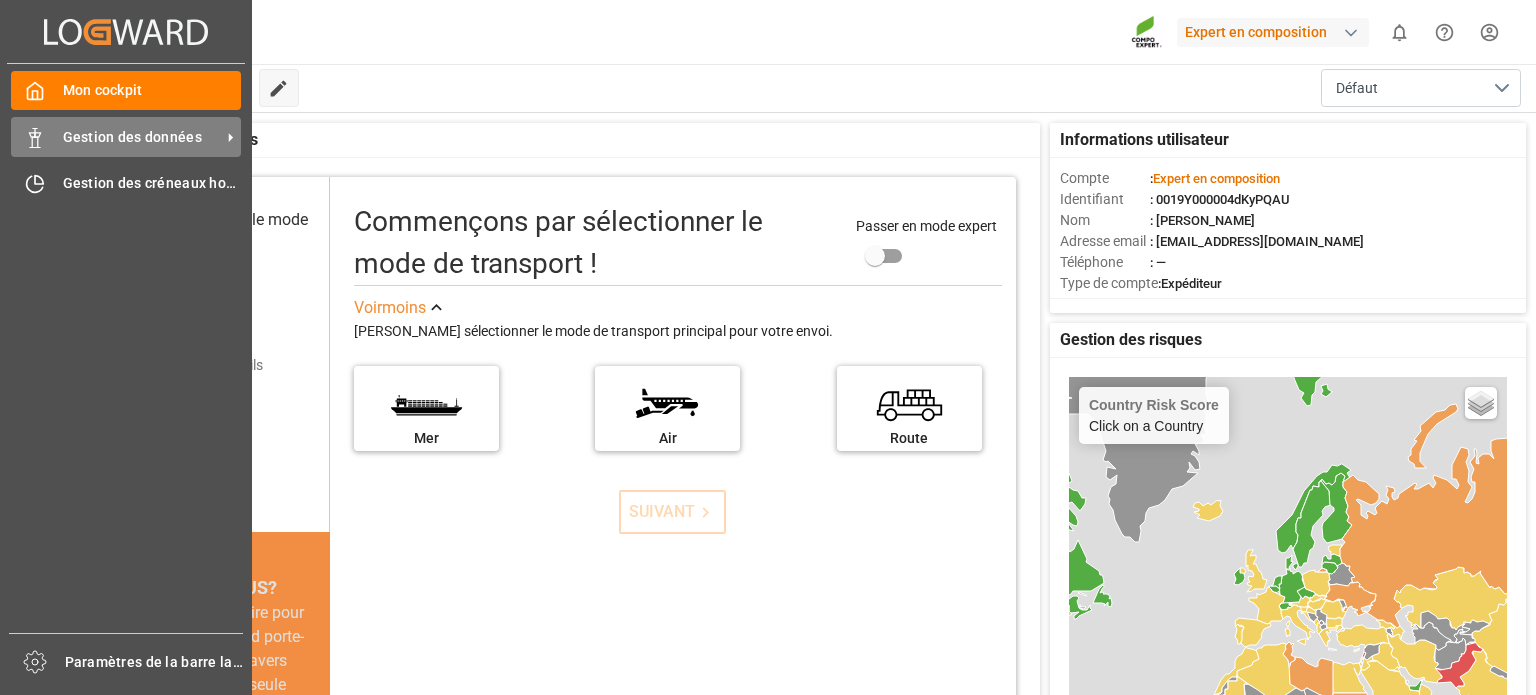 click 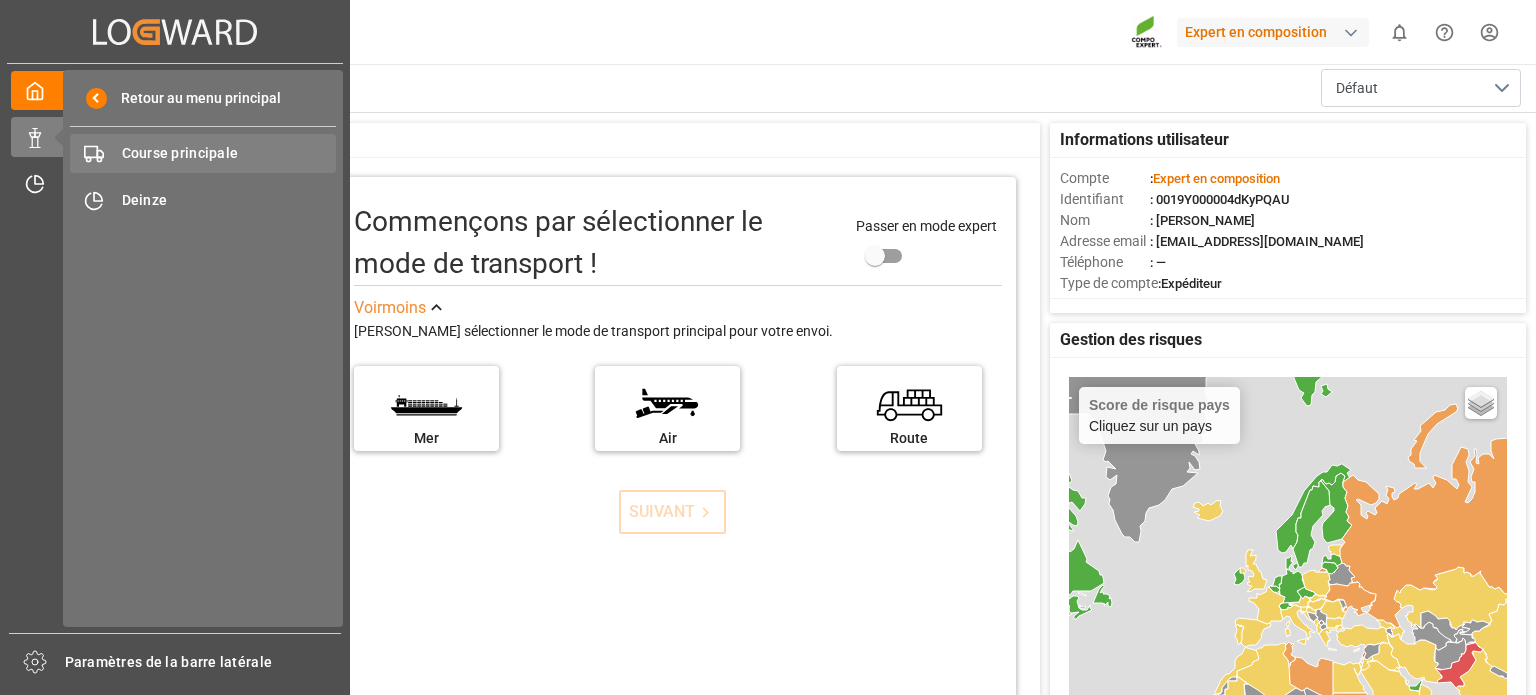 click on "Course principale" at bounding box center (180, 153) 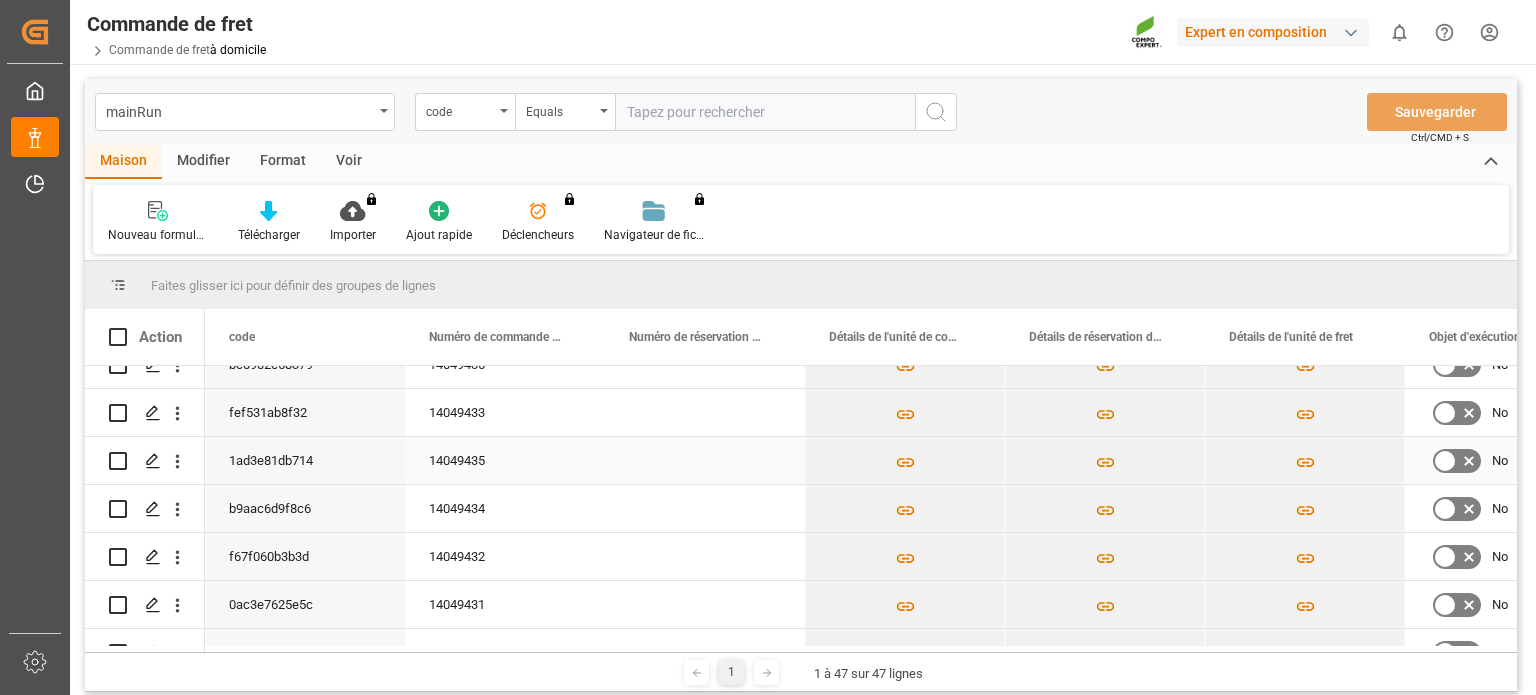 scroll, scrollTop: 368, scrollLeft: 0, axis: vertical 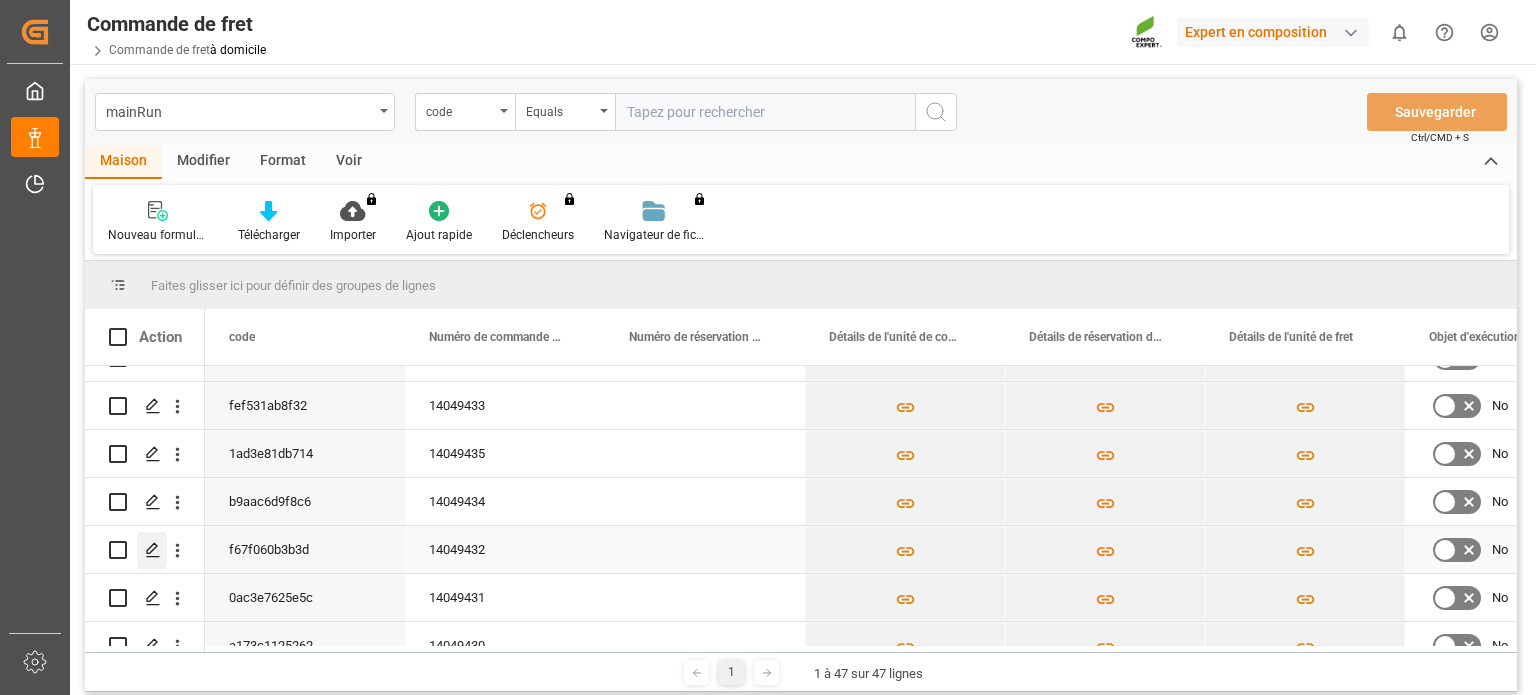 click 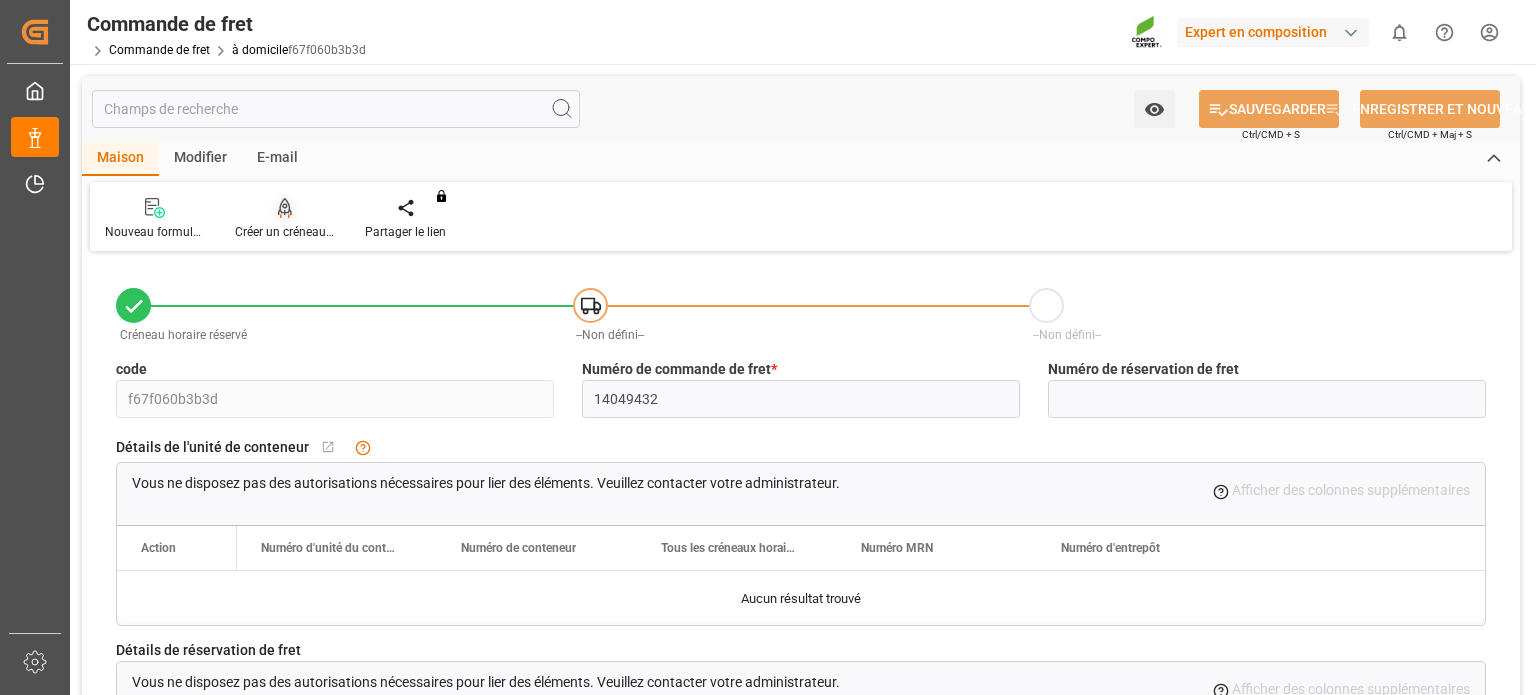 click 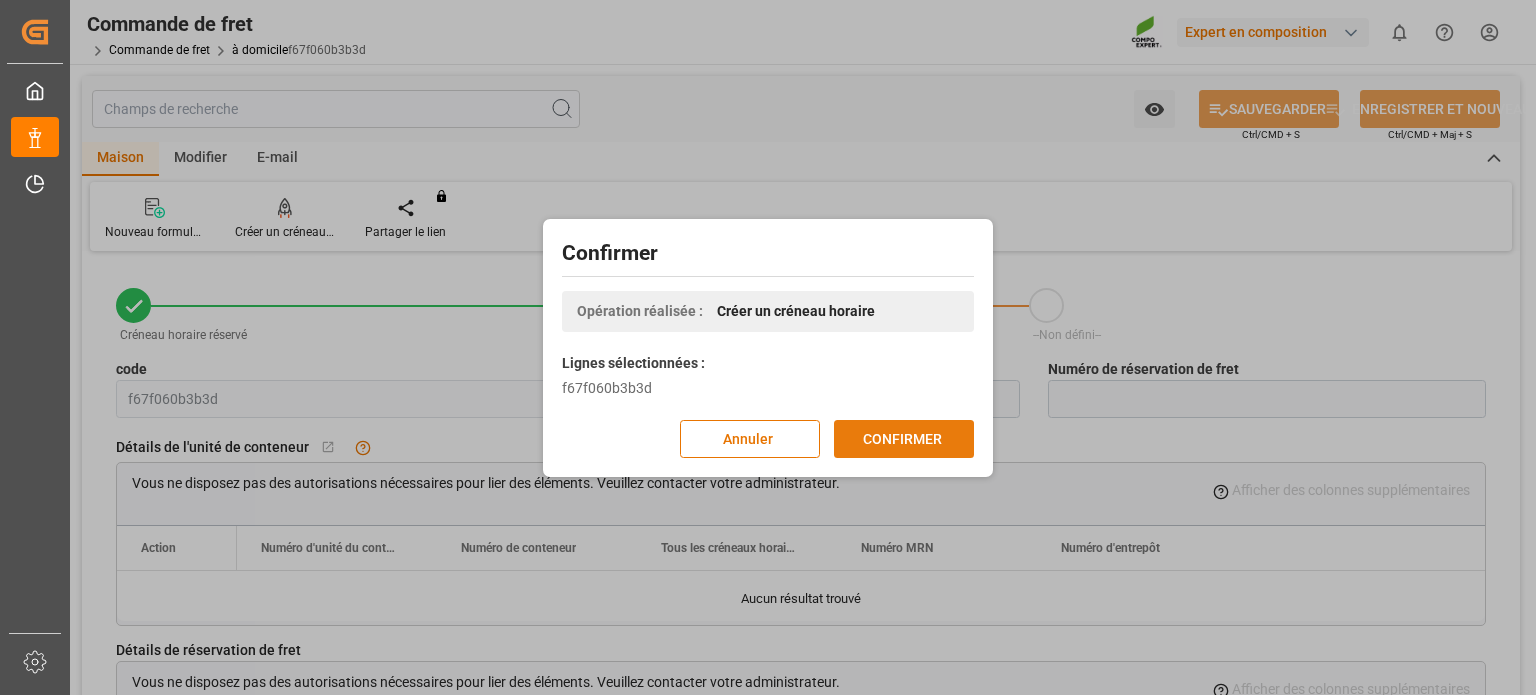 click on "CONFIRMER" at bounding box center [902, 439] 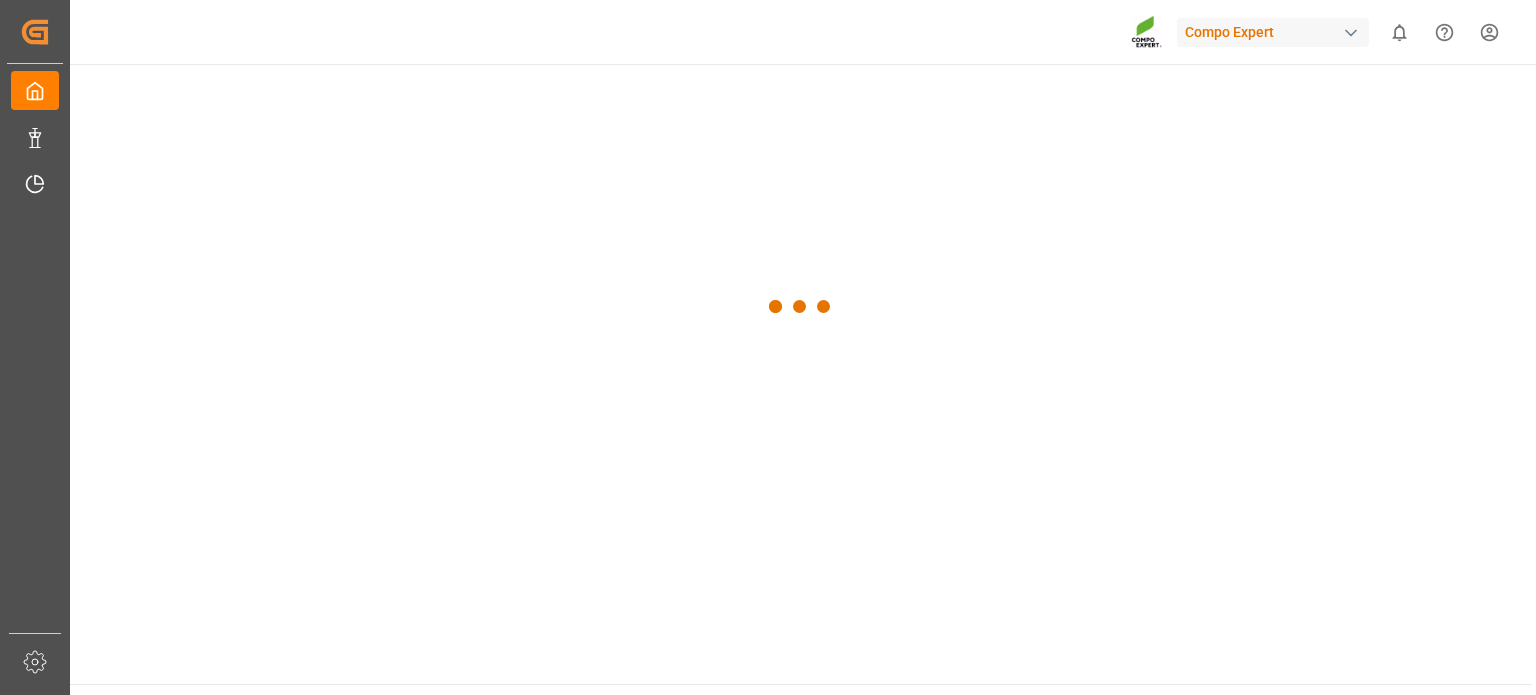 scroll, scrollTop: 0, scrollLeft: 0, axis: both 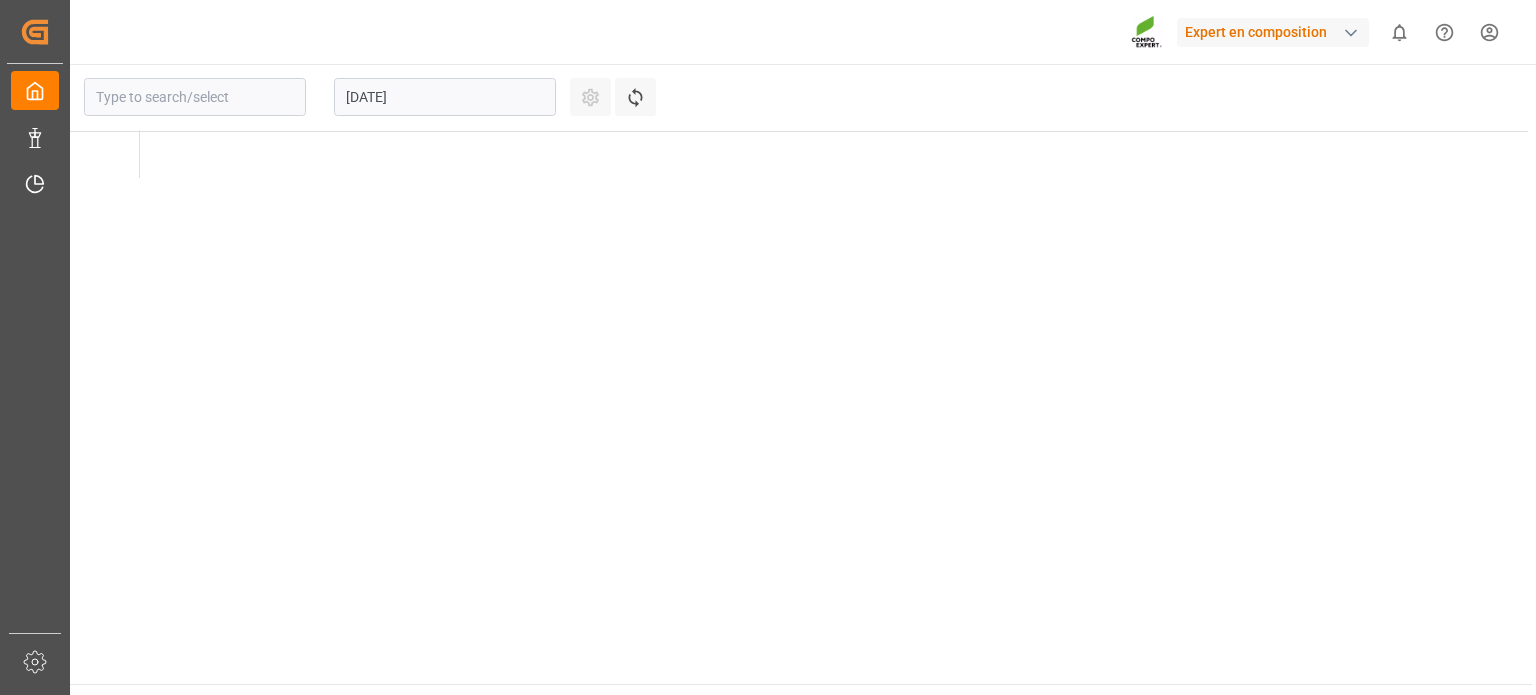 type on "Deinze" 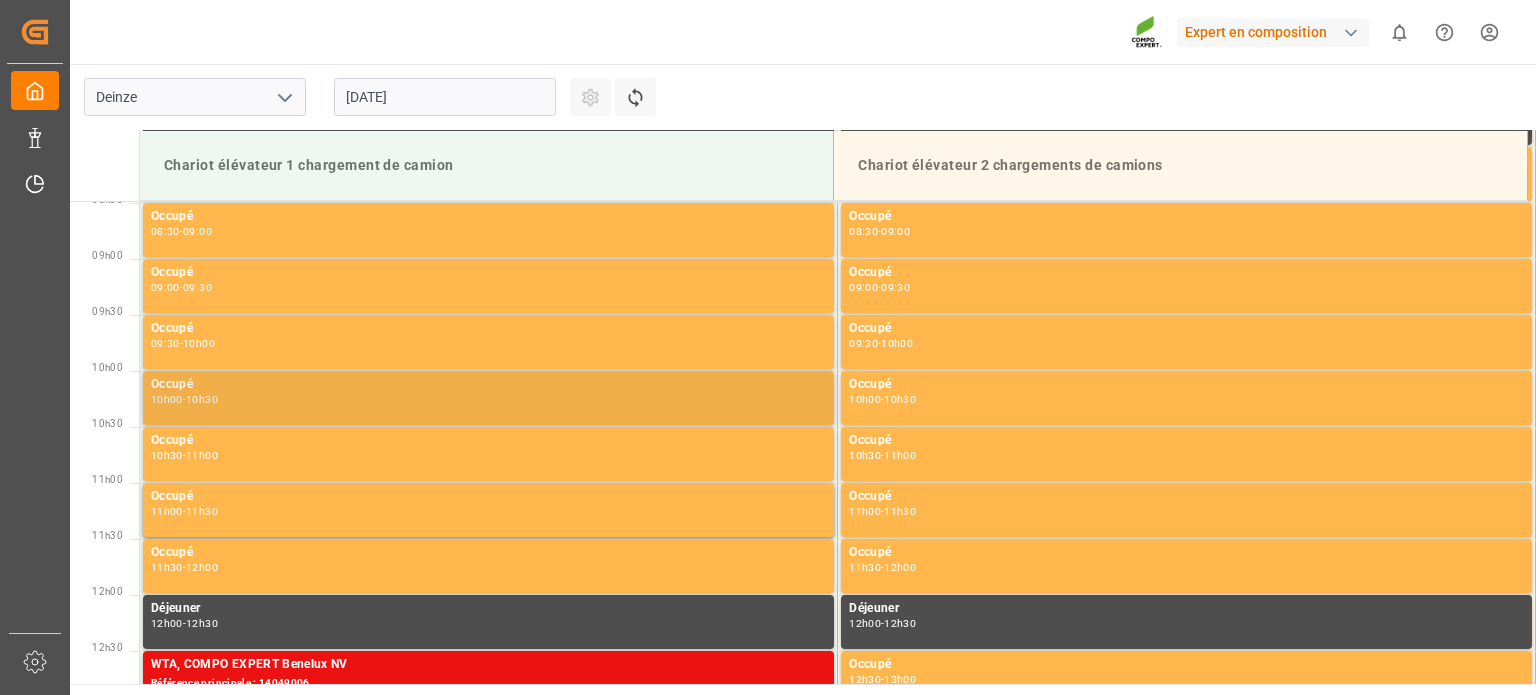 scroll, scrollTop: 995, scrollLeft: 0, axis: vertical 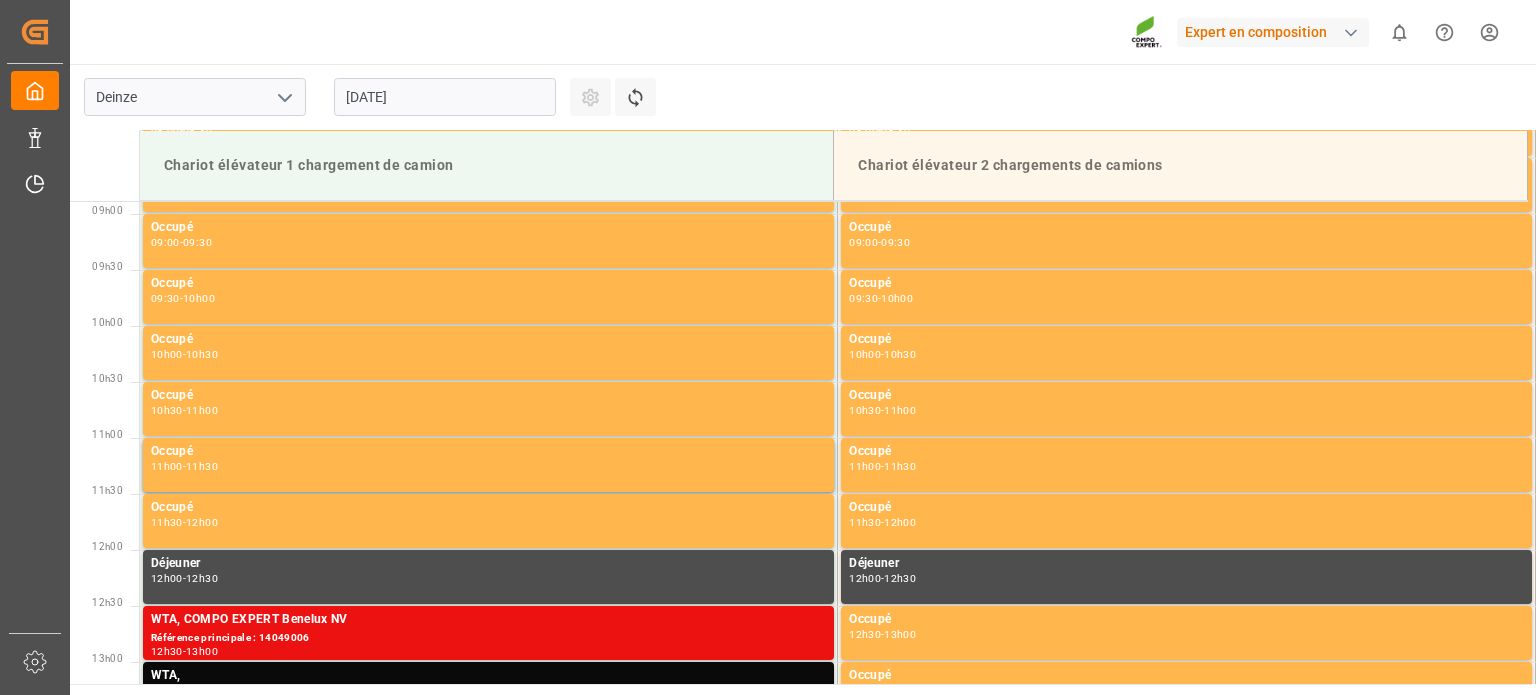 click on "22.07.2025" at bounding box center (445, 97) 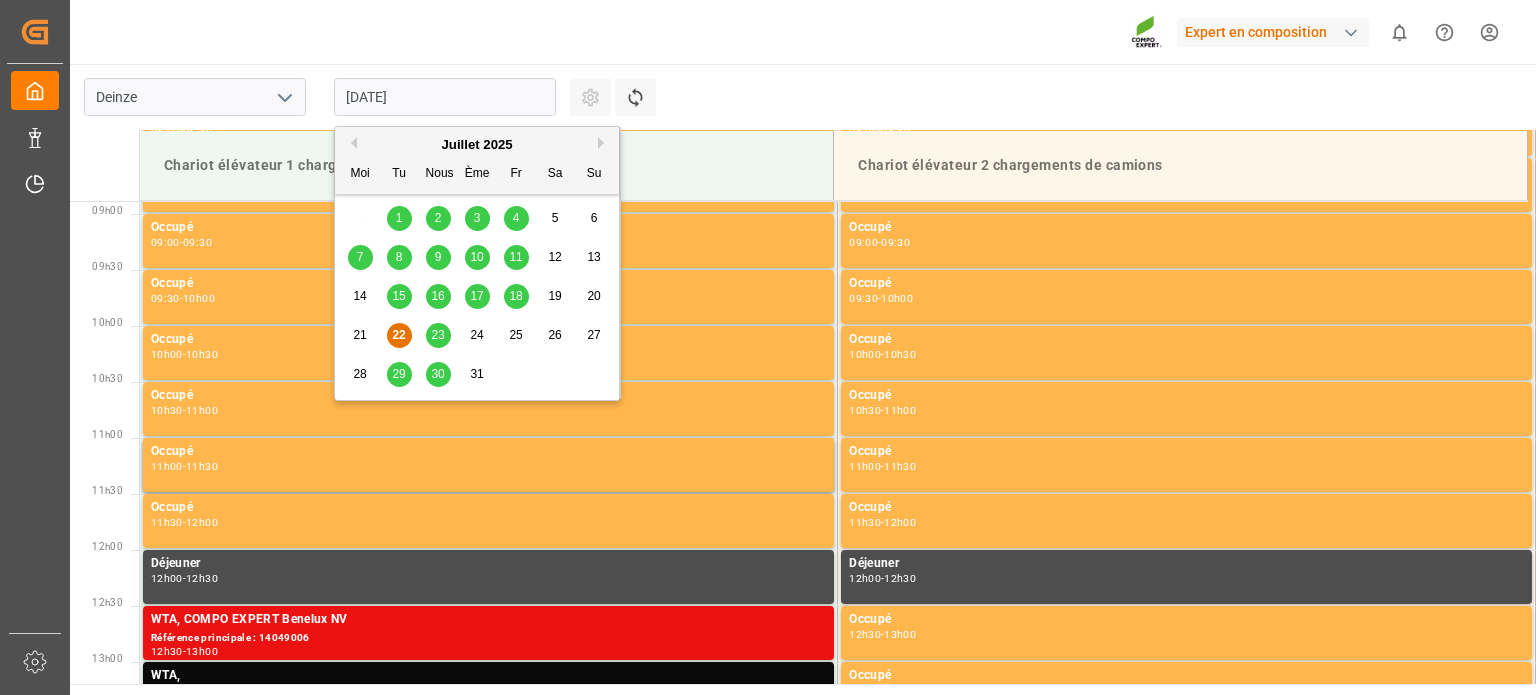click on "24" at bounding box center [476, 335] 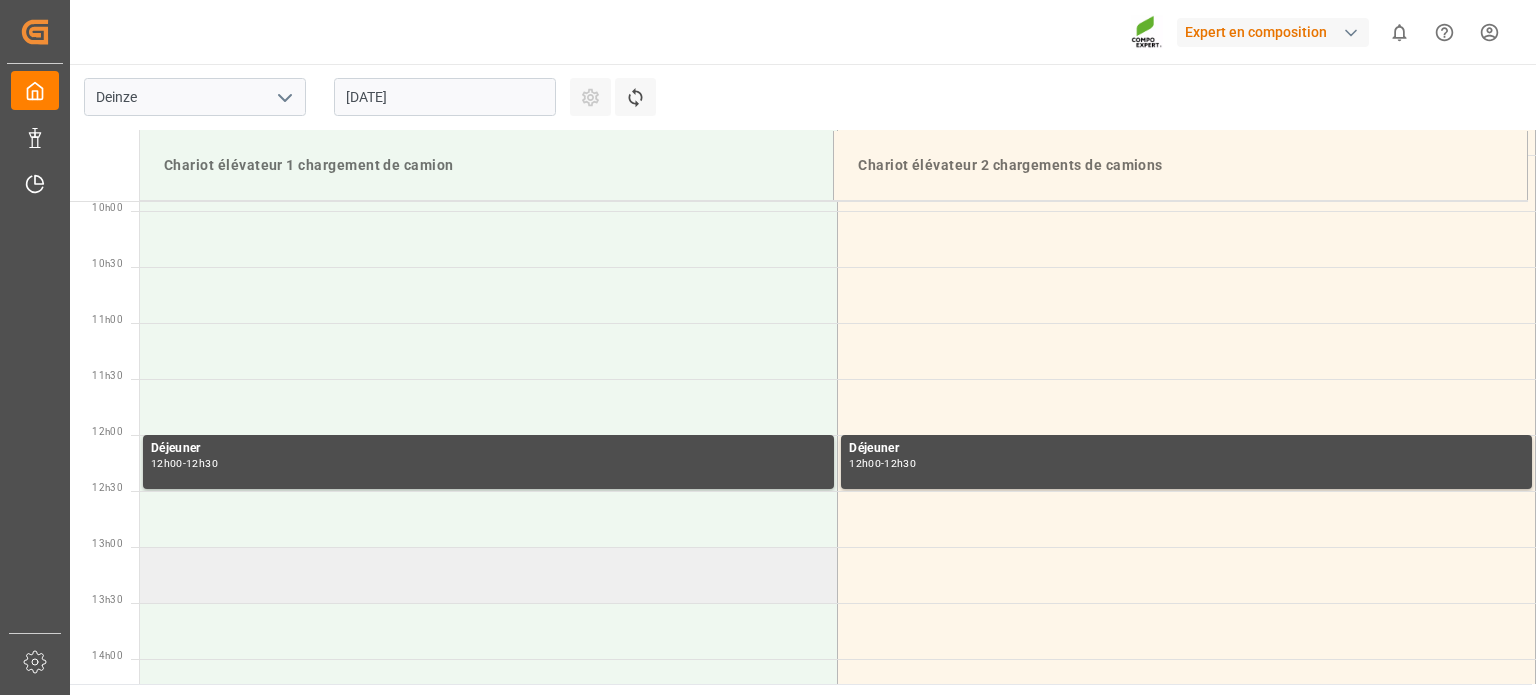 scroll, scrollTop: 1195, scrollLeft: 0, axis: vertical 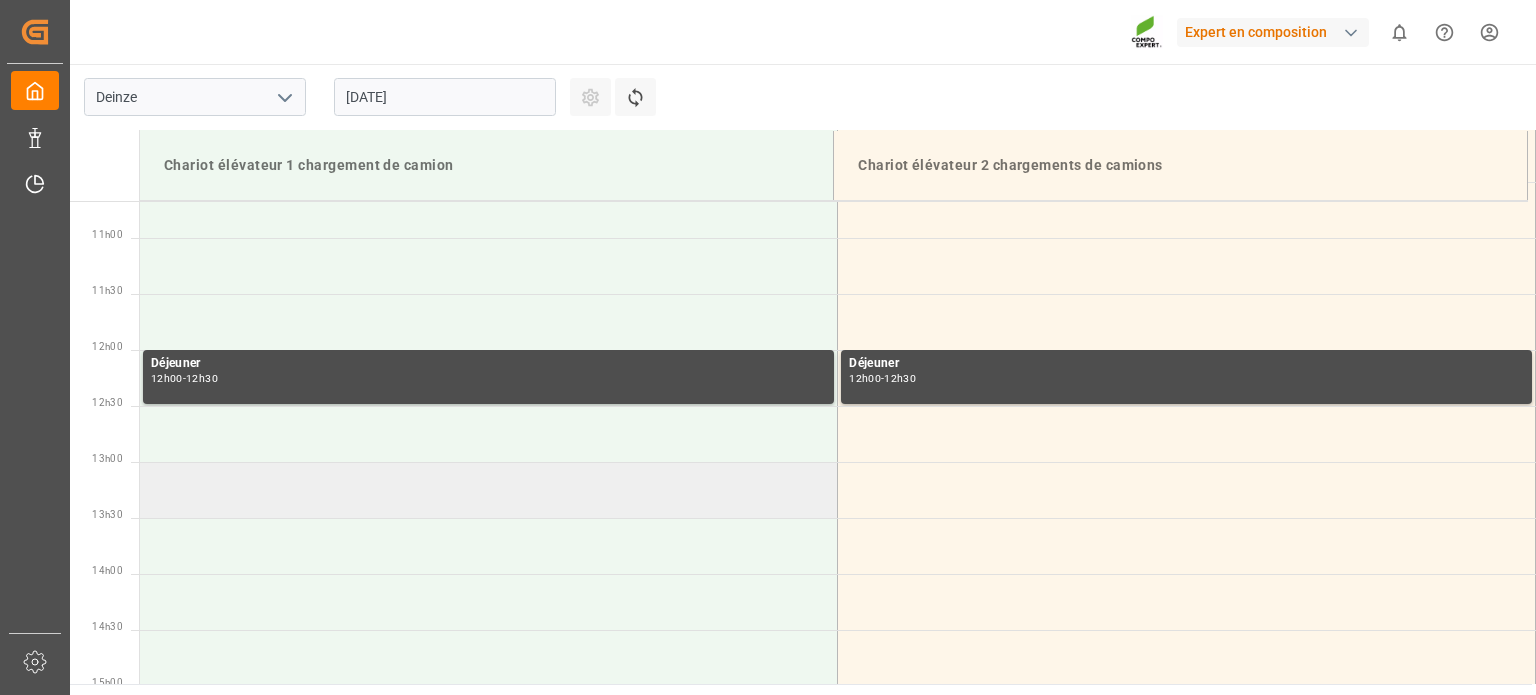 click at bounding box center (489, 490) 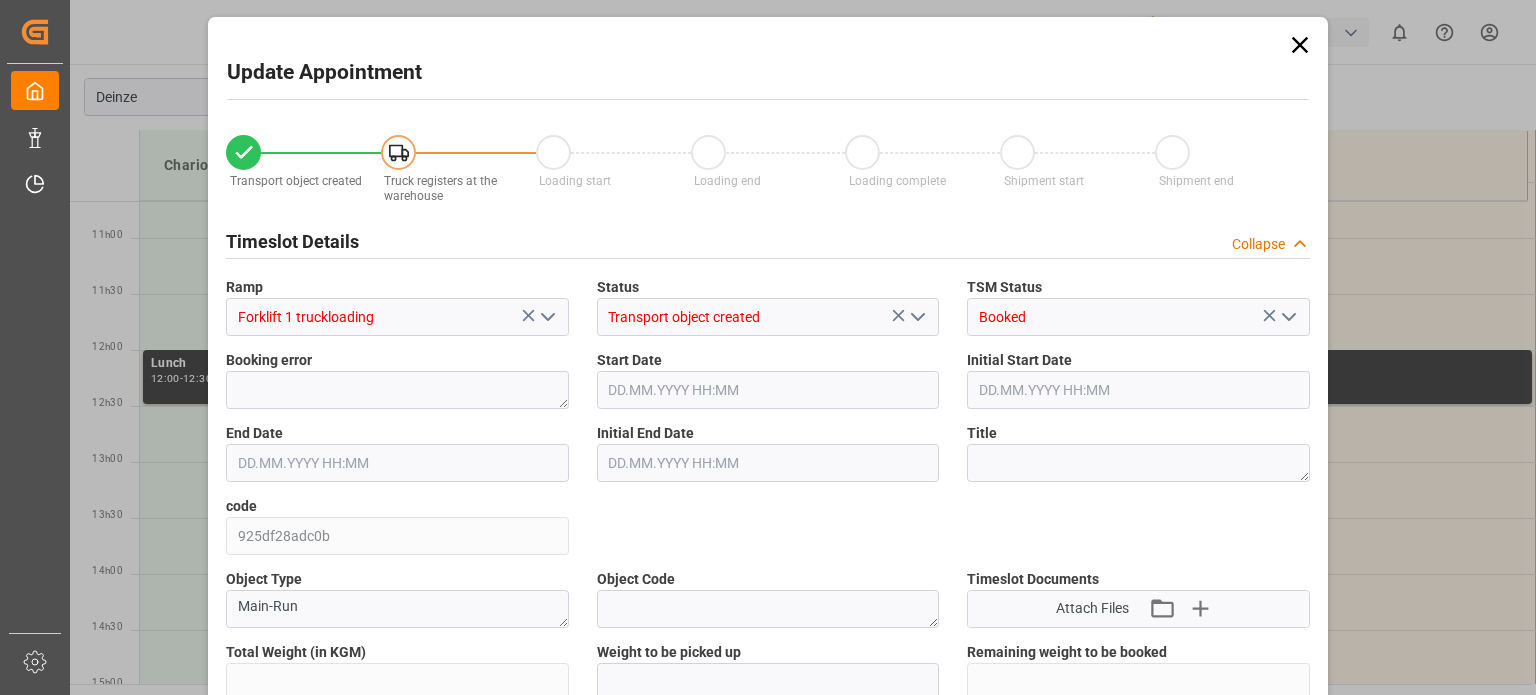 type on "25387.662" 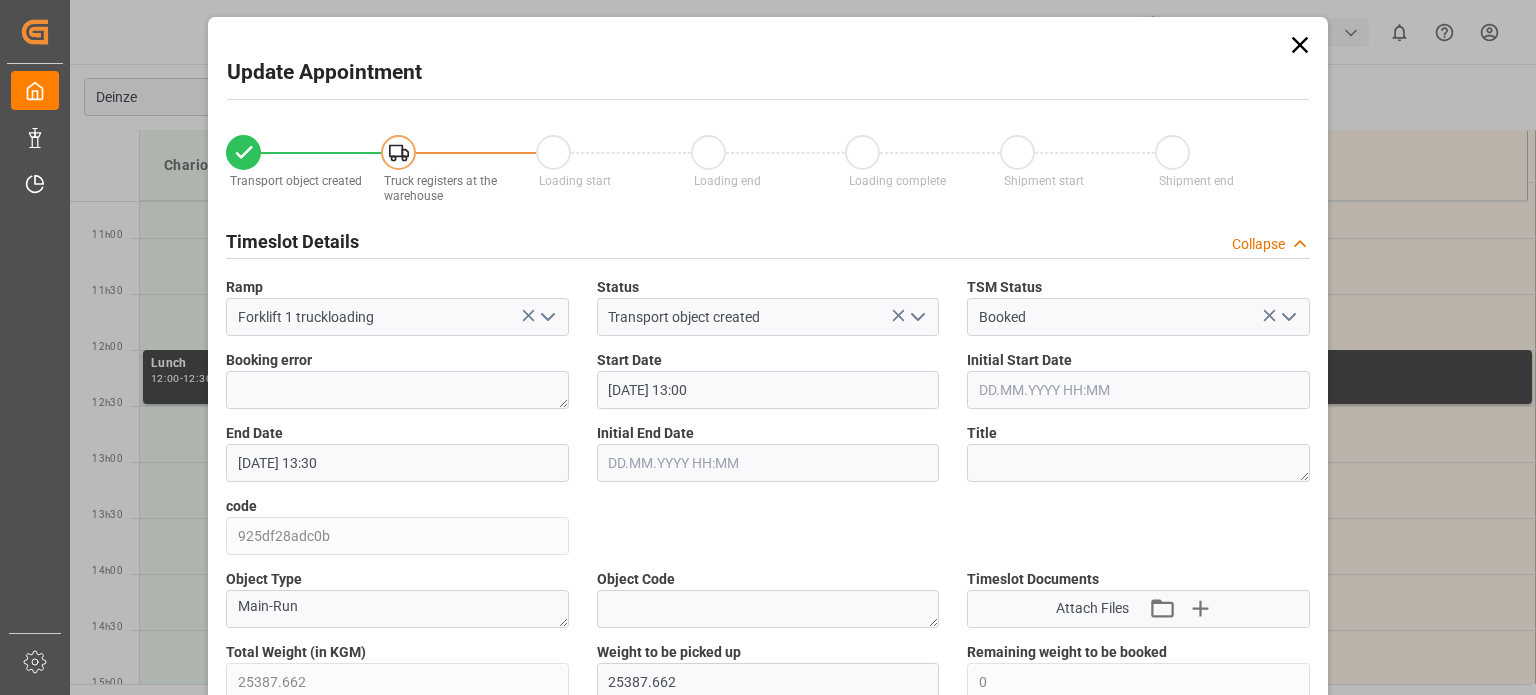 type on "24.07.2025 13:00" 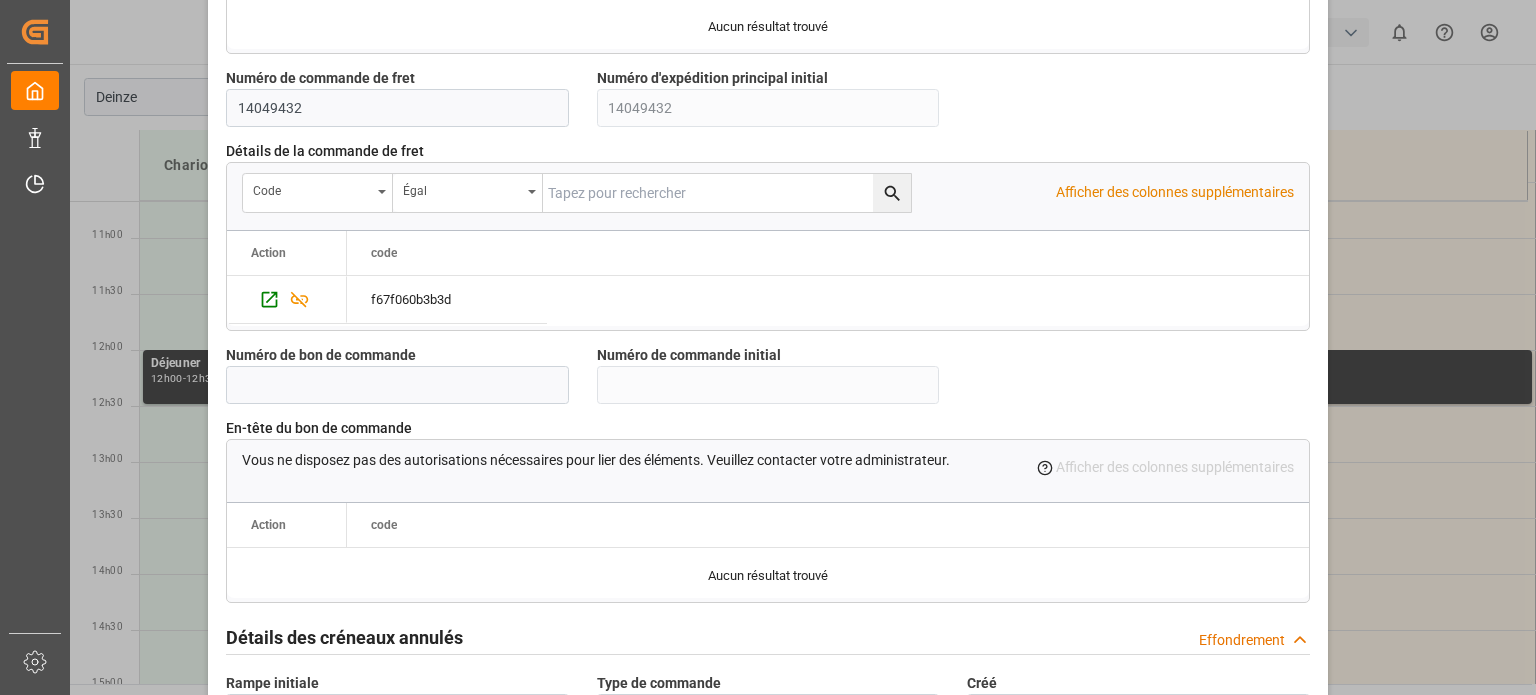 scroll, scrollTop: 1936, scrollLeft: 0, axis: vertical 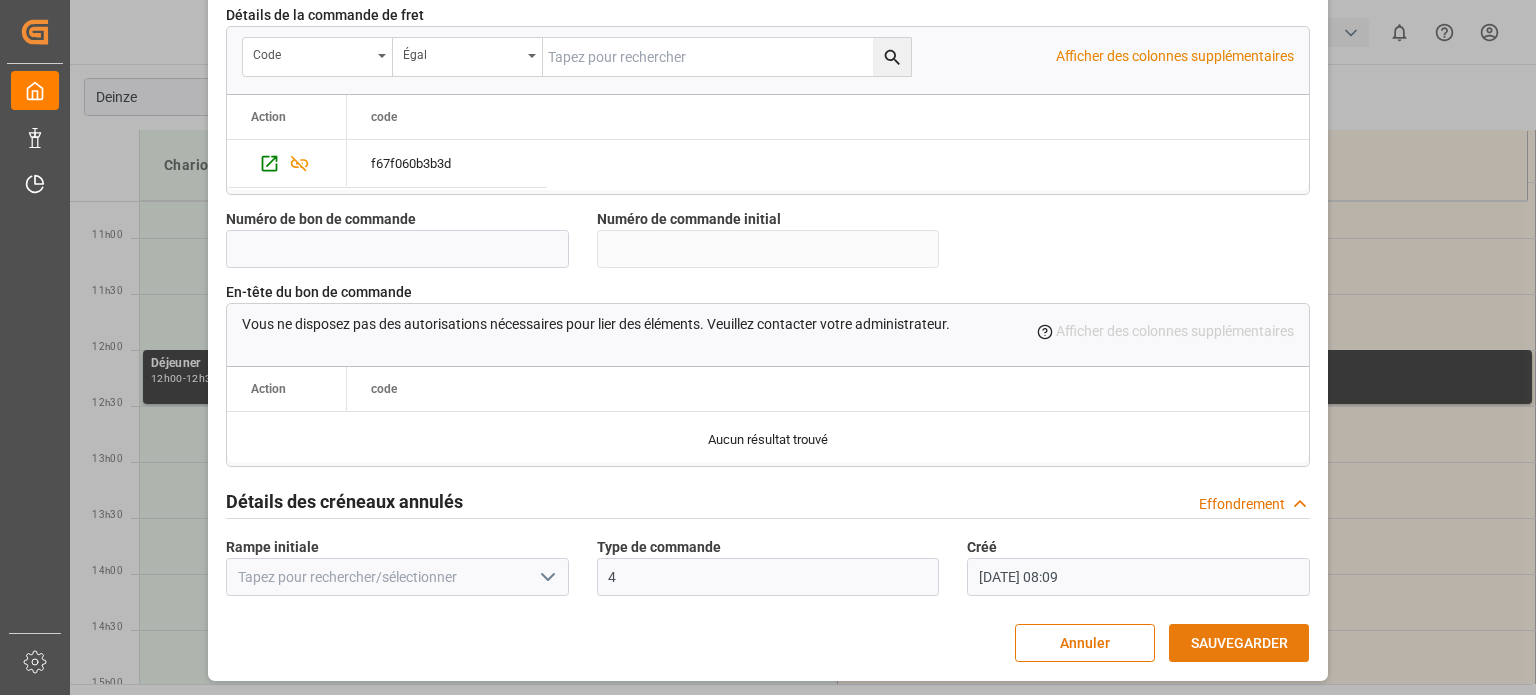 click on "SAUVEGARDER" at bounding box center (1239, 643) 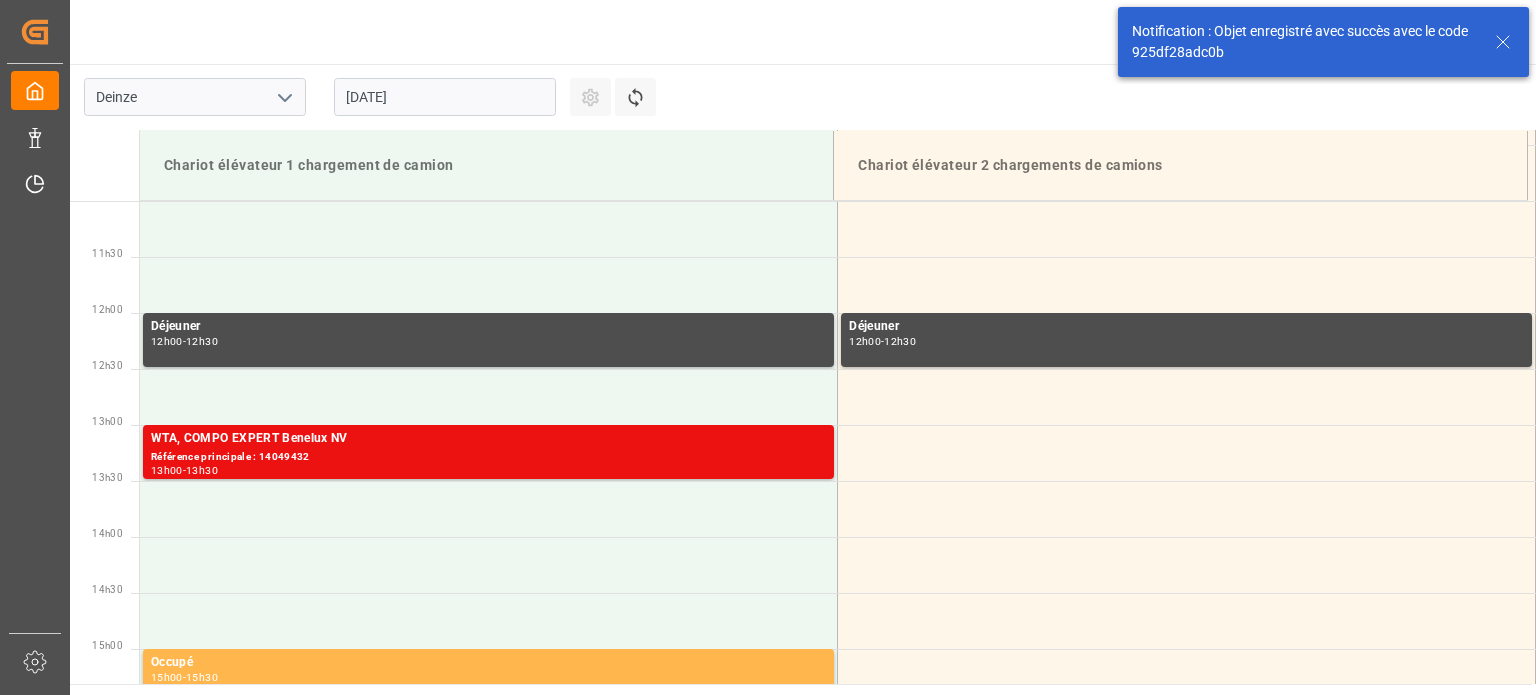 scroll, scrollTop: 1331, scrollLeft: 0, axis: vertical 